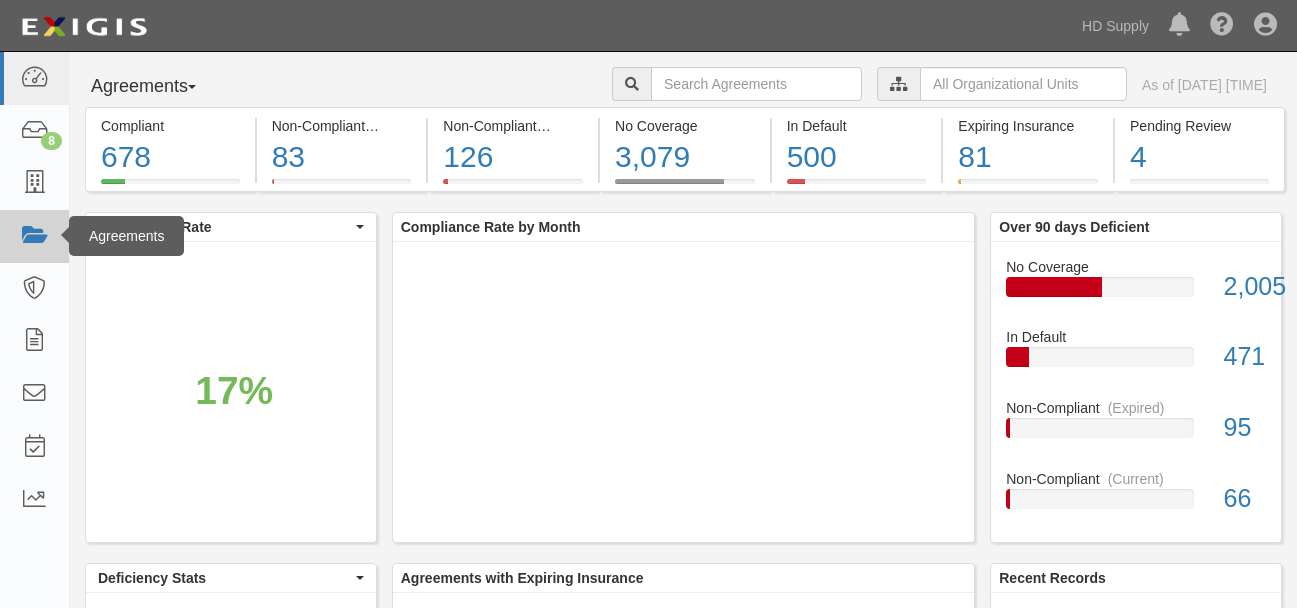 scroll, scrollTop: 0, scrollLeft: 0, axis: both 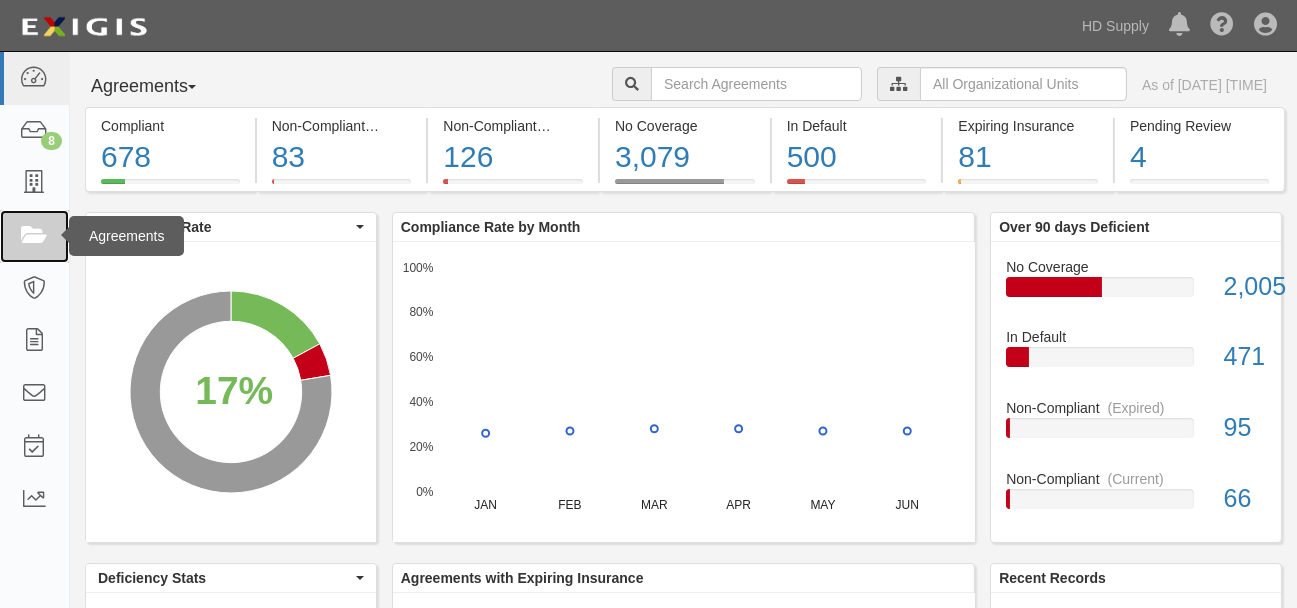 click at bounding box center (34, 236) 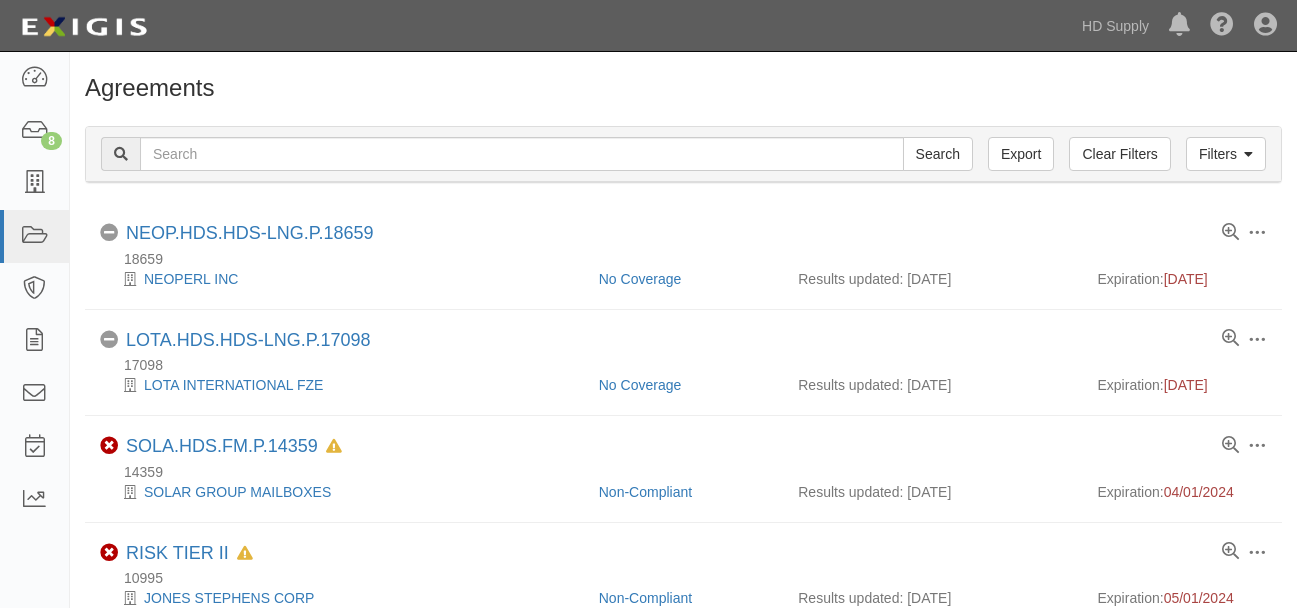 scroll, scrollTop: 0, scrollLeft: 0, axis: both 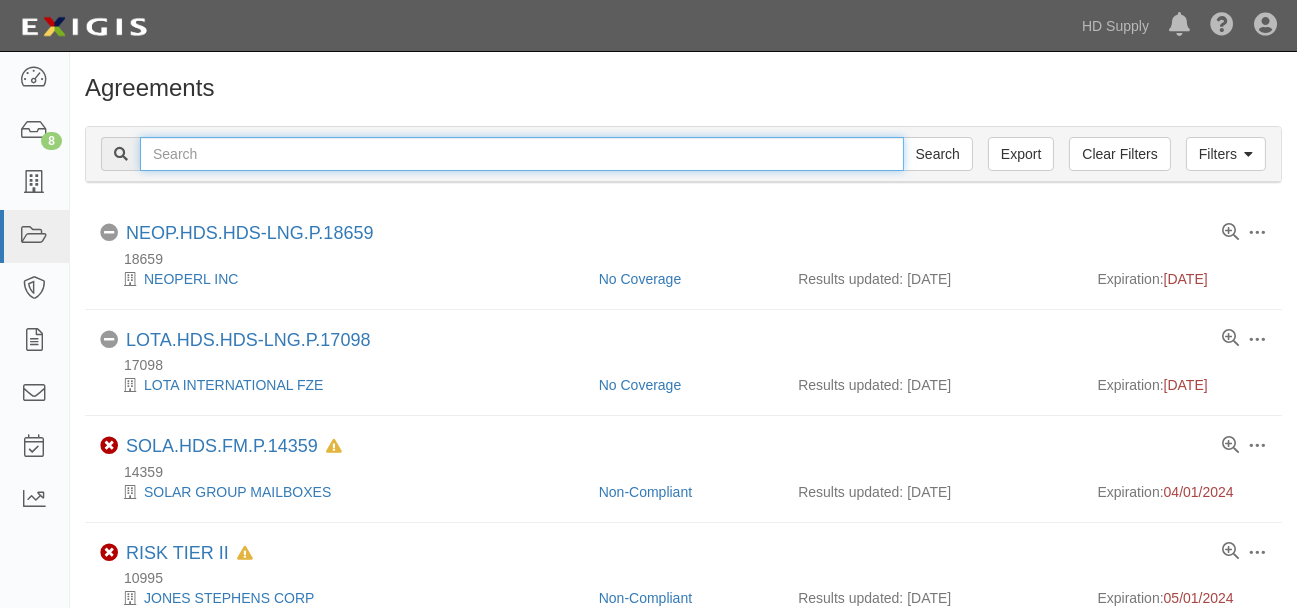 click at bounding box center [522, 154] 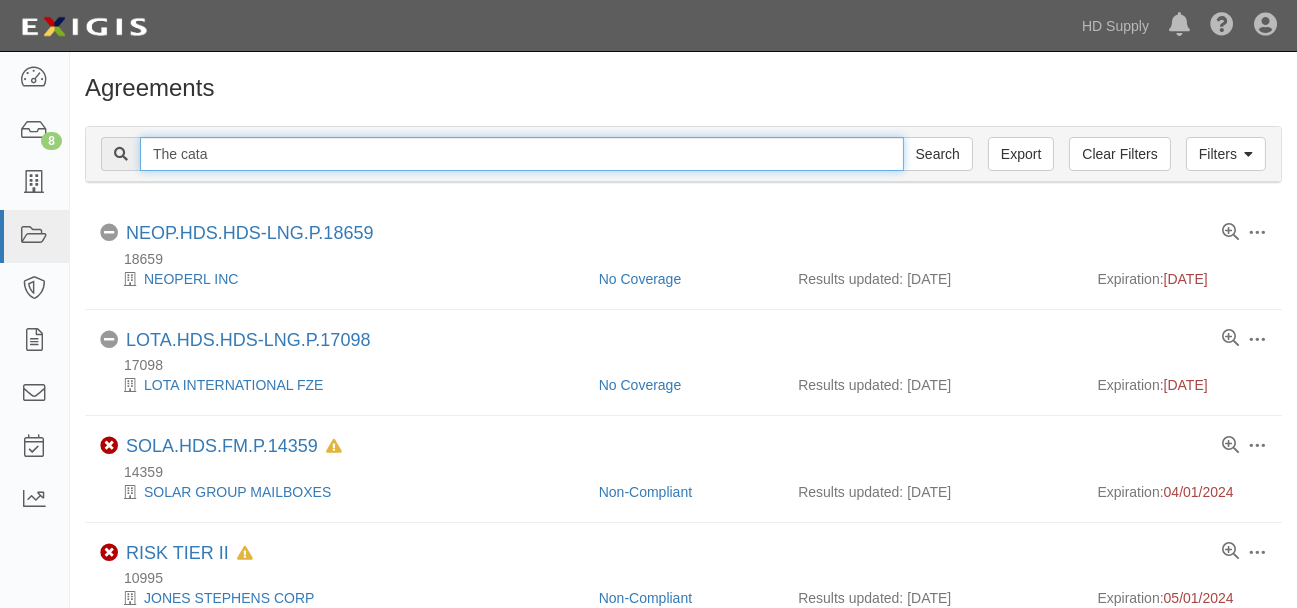 type on "the catamount" 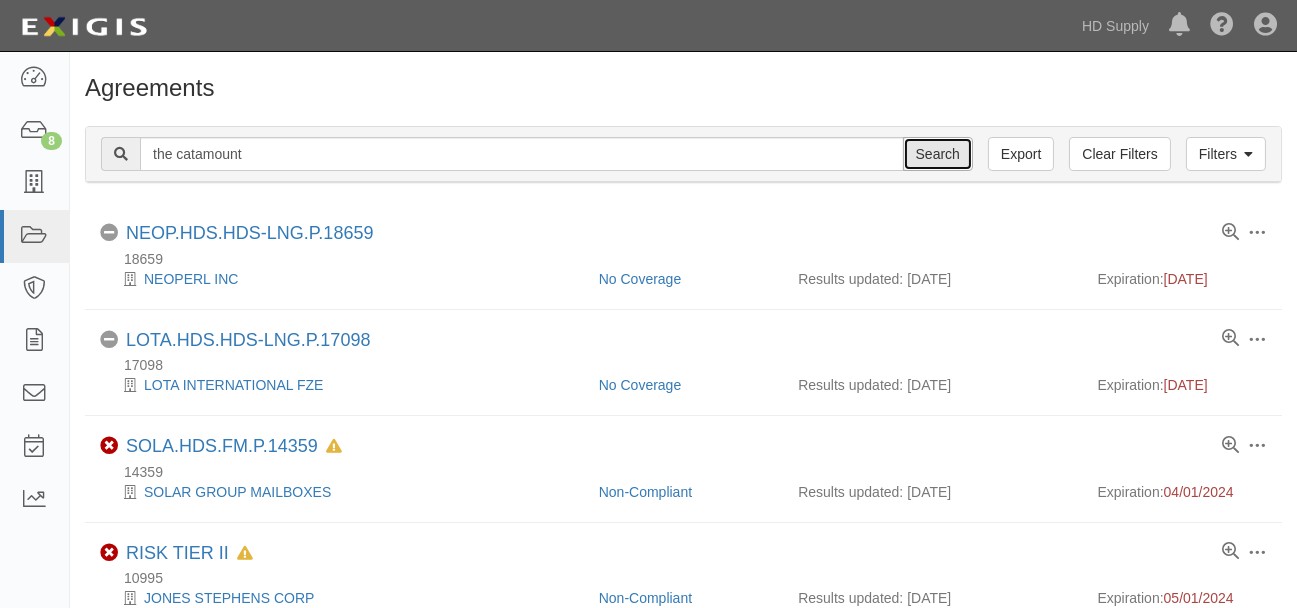 click on "Search" at bounding box center [938, 154] 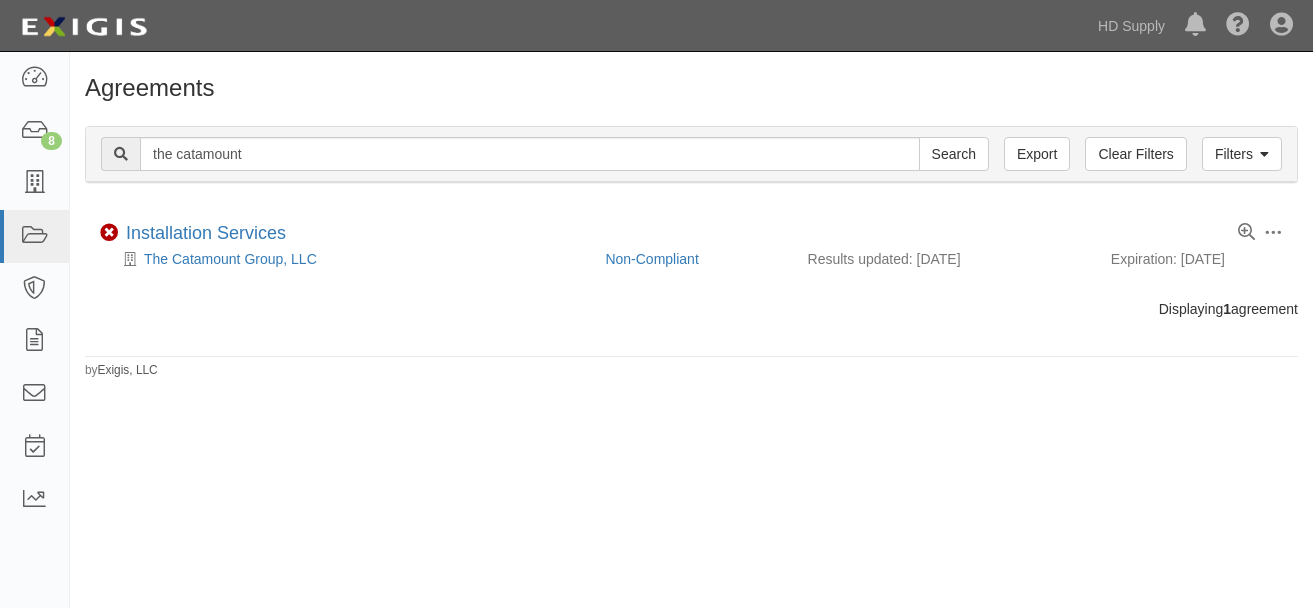scroll, scrollTop: 0, scrollLeft: 0, axis: both 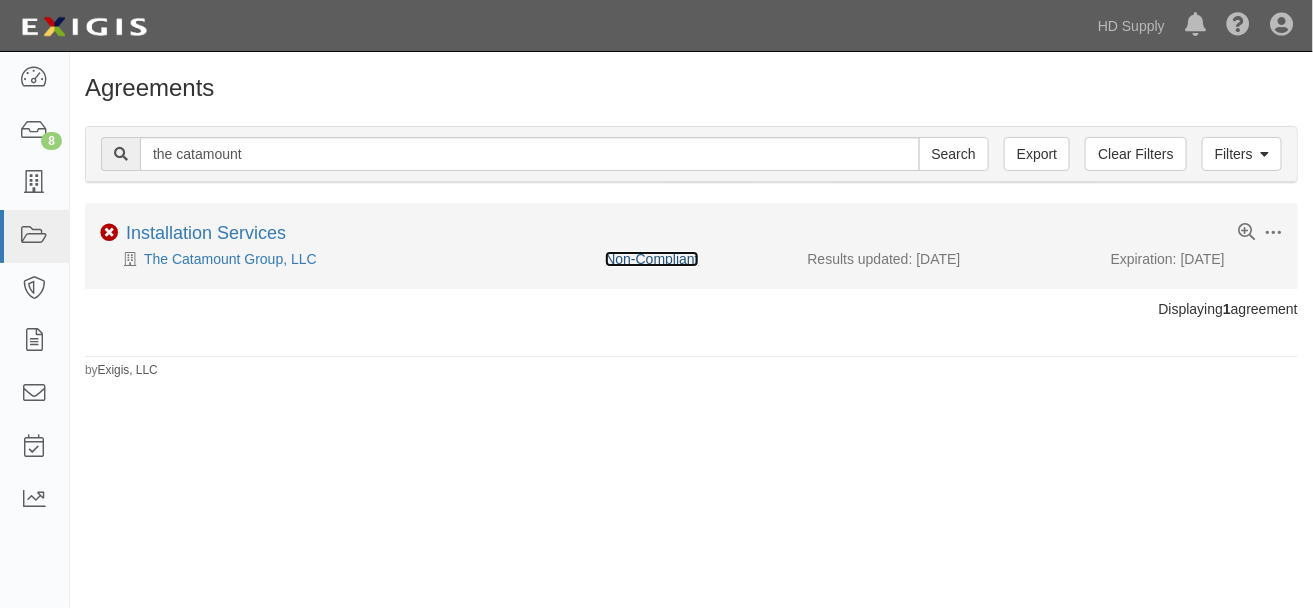 click on "Non-Compliant" at bounding box center [651, 259] 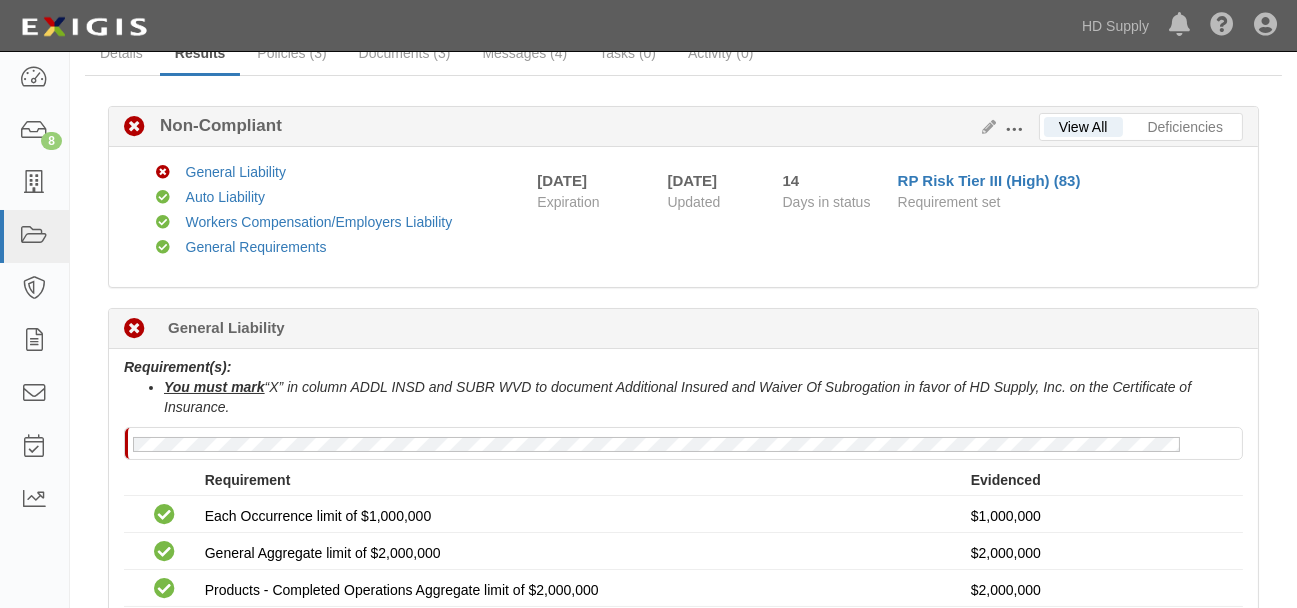 scroll, scrollTop: 0, scrollLeft: 0, axis: both 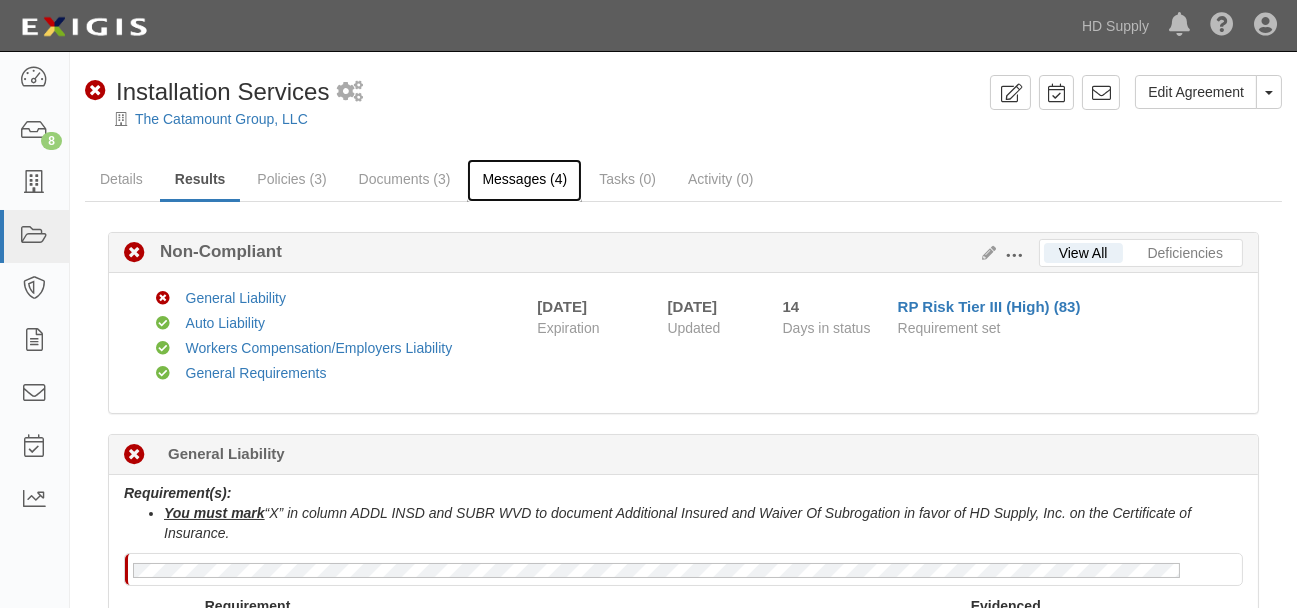 click on "Messages (4)" at bounding box center (524, 180) 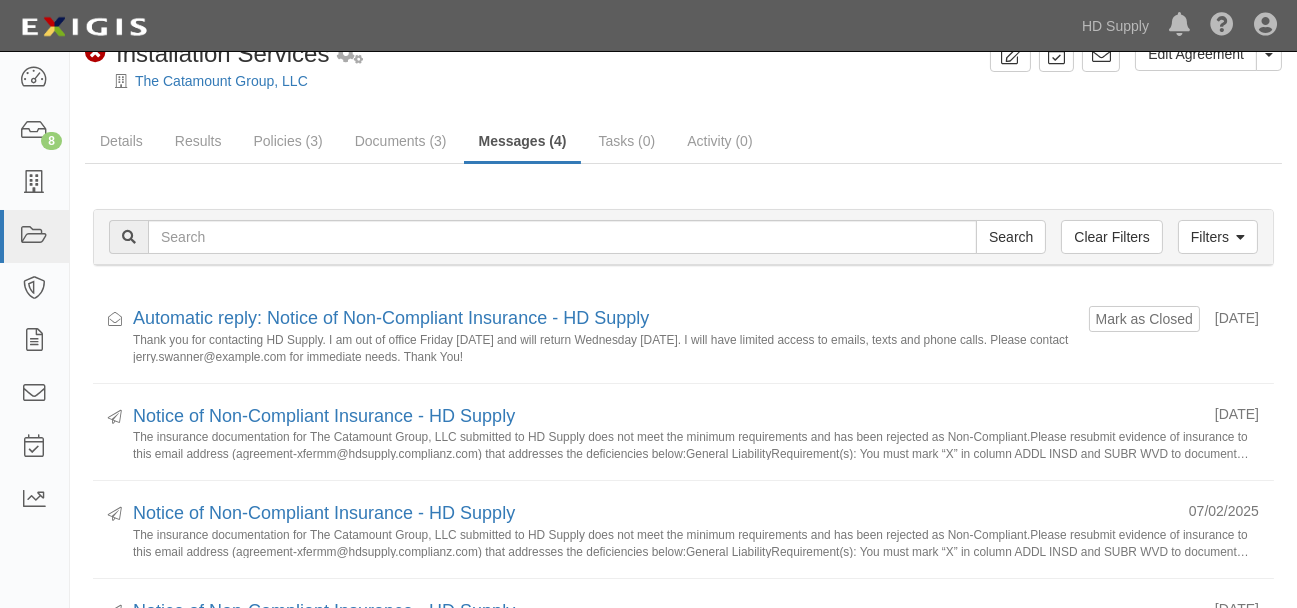 scroll, scrollTop: 0, scrollLeft: 0, axis: both 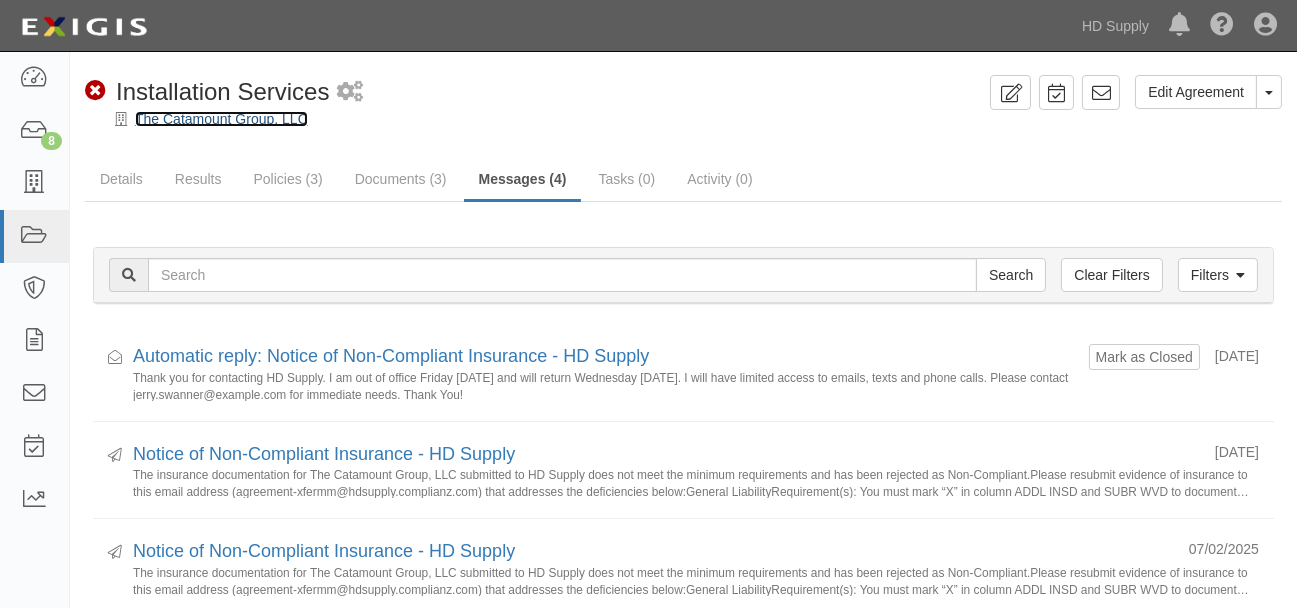 click on "The Catamount Group, LLC" at bounding box center [221, 119] 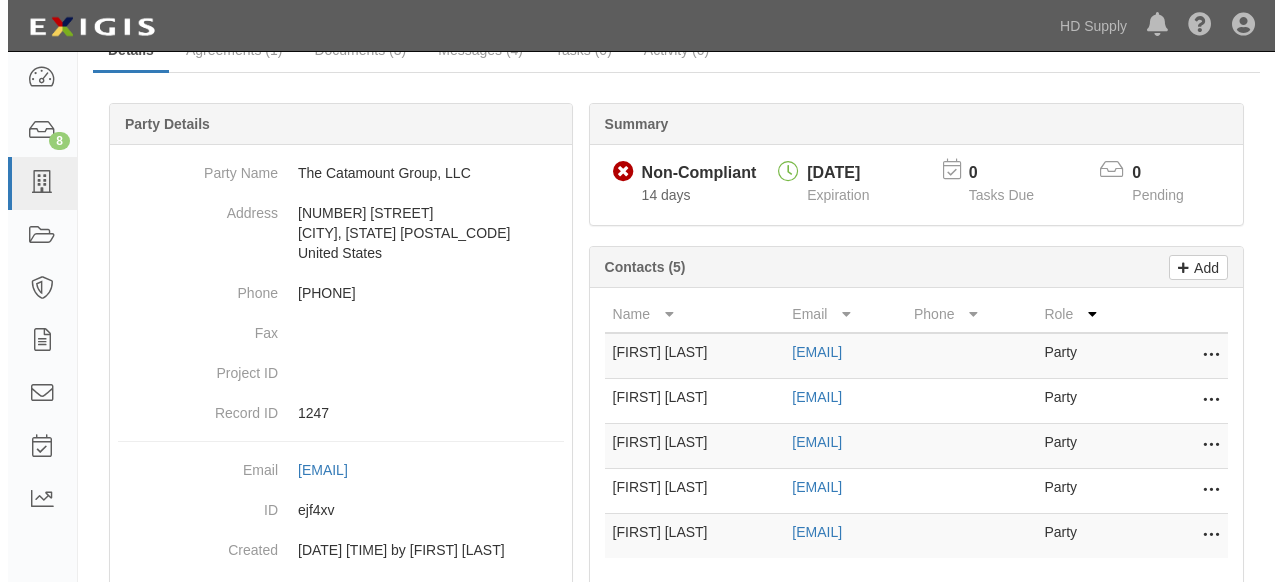 scroll, scrollTop: 0, scrollLeft: 0, axis: both 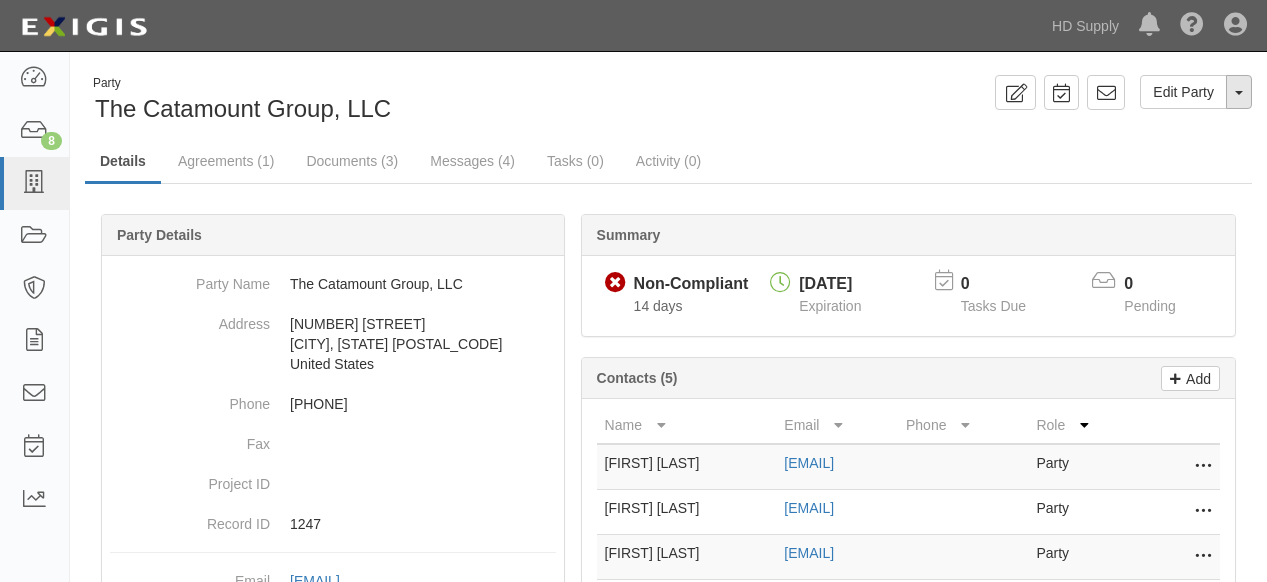 click on "Toggle Party Dropdown" at bounding box center (1239, 92) 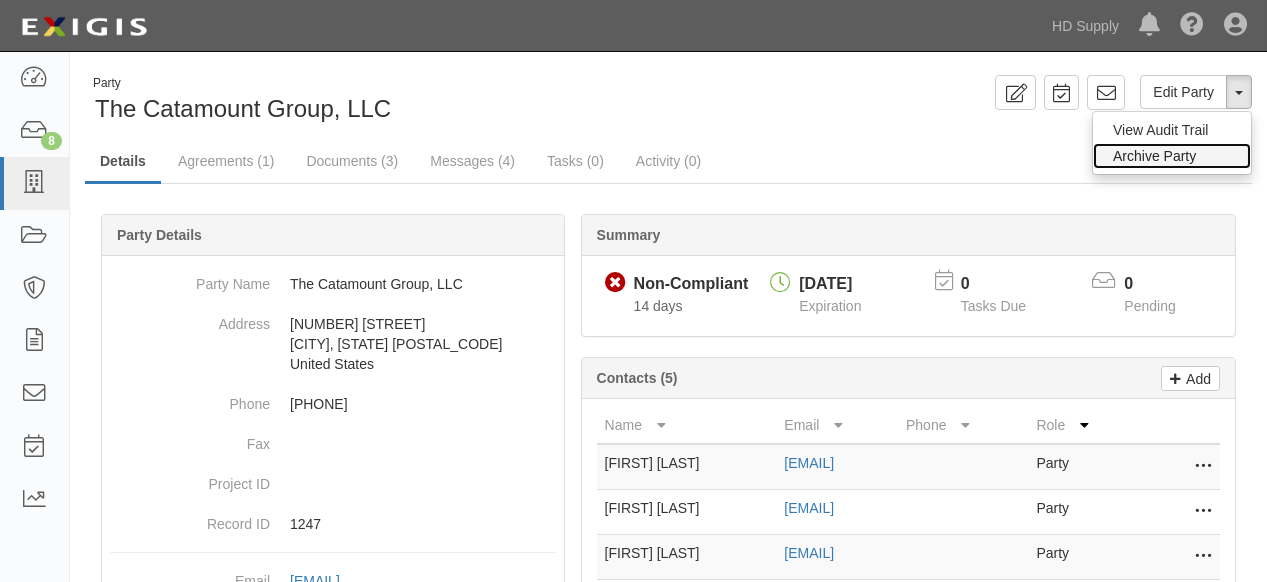 click on "Archive Party" at bounding box center (1172, 156) 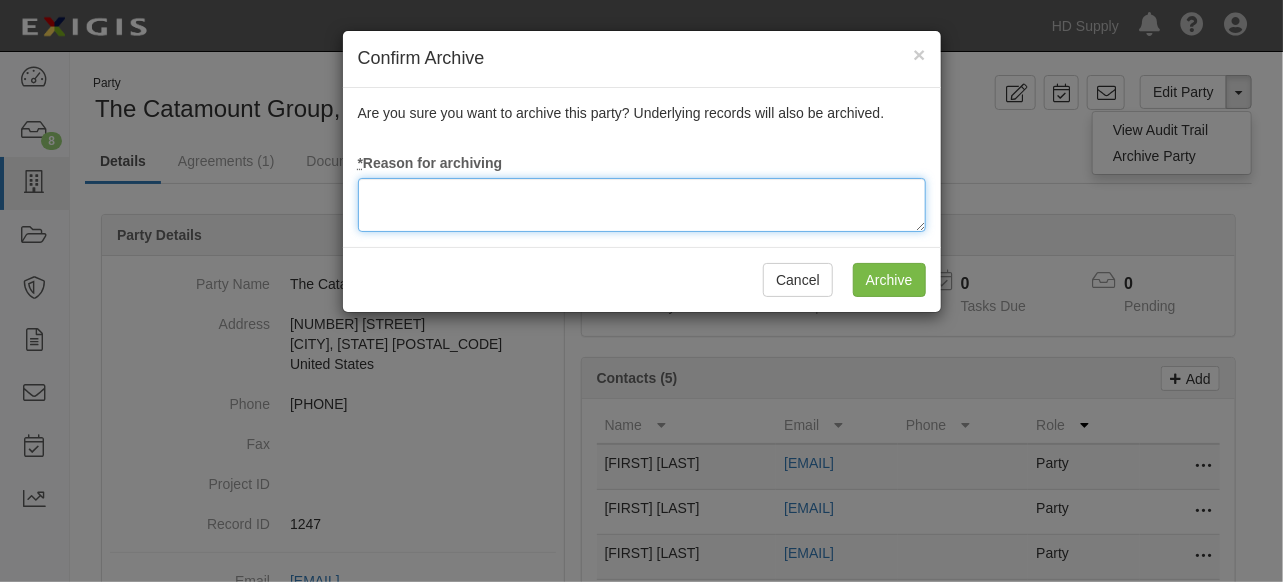 click at bounding box center (642, 205) 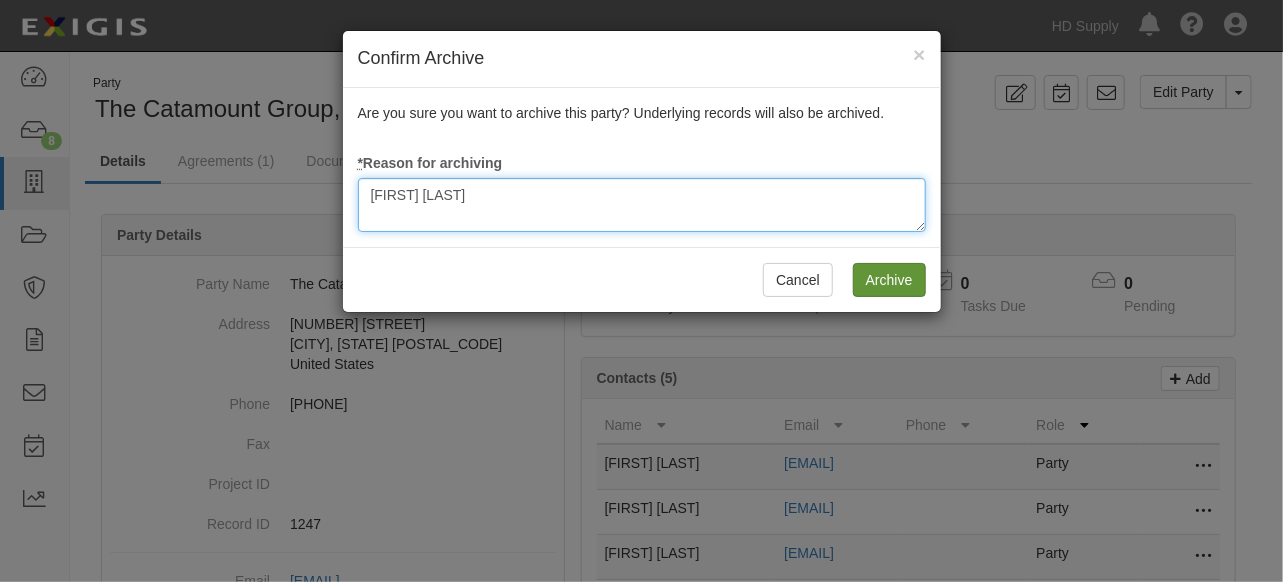 type on "Non-compliant COI.  Cancelled onboarding." 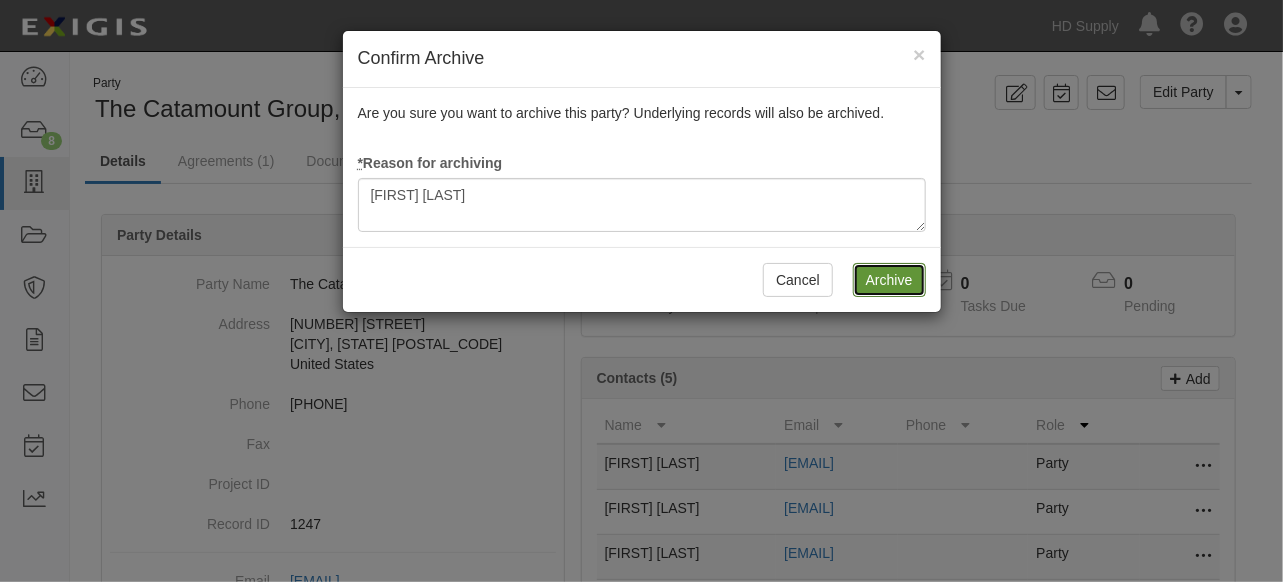 click on "Archive" at bounding box center [889, 280] 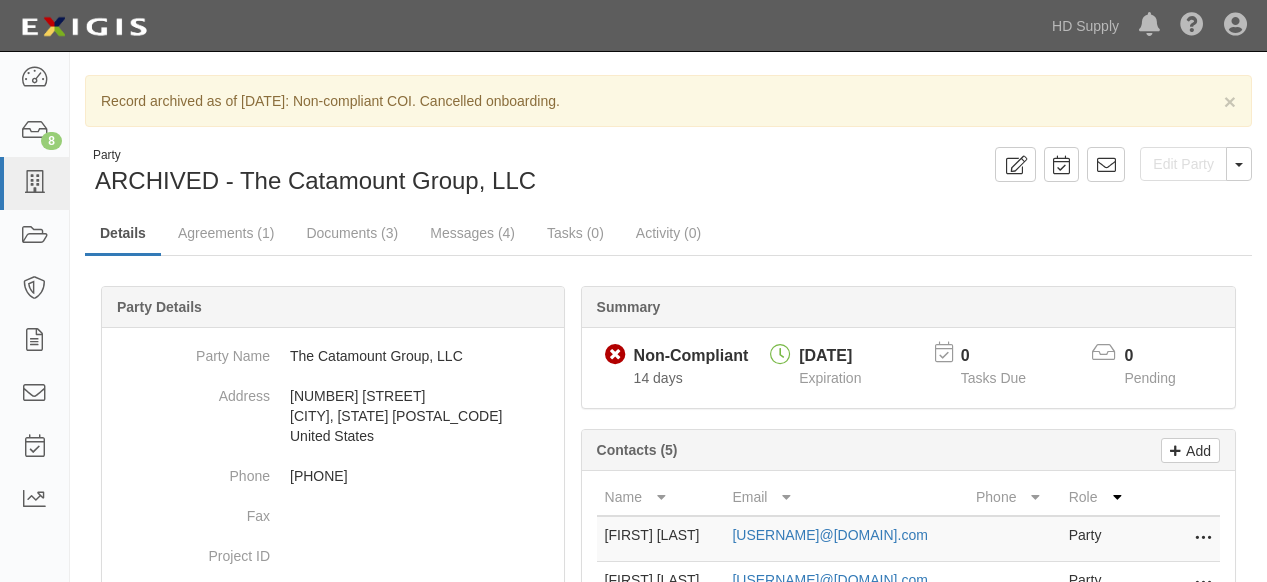 scroll, scrollTop: 0, scrollLeft: 0, axis: both 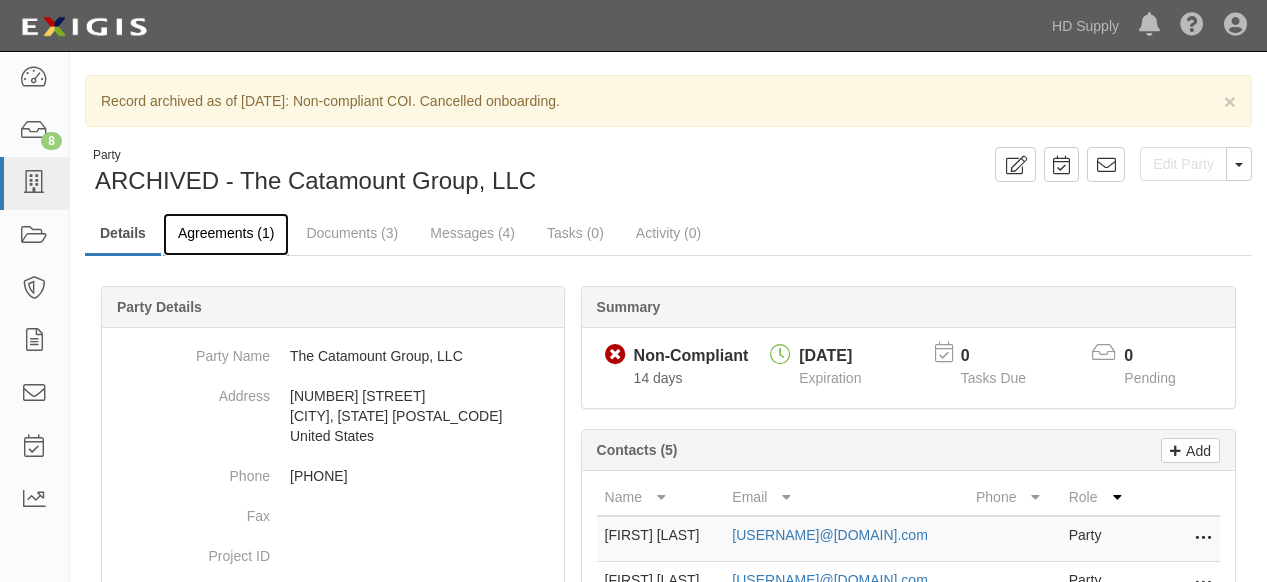 click on "Agreements (1)" at bounding box center [226, 234] 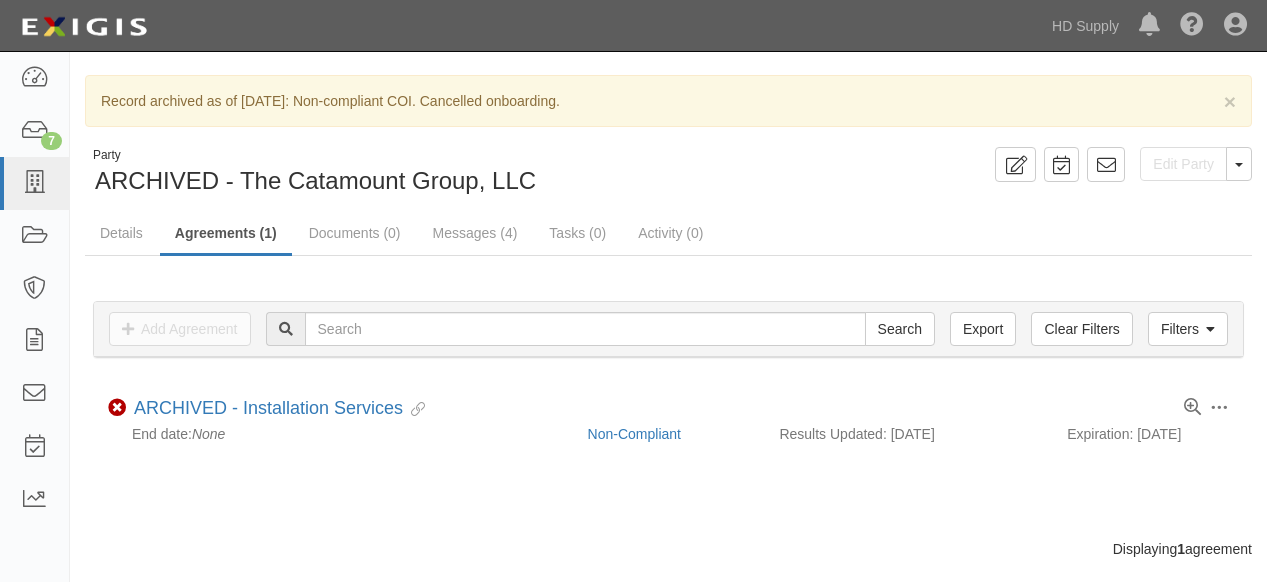 scroll, scrollTop: 0, scrollLeft: 0, axis: both 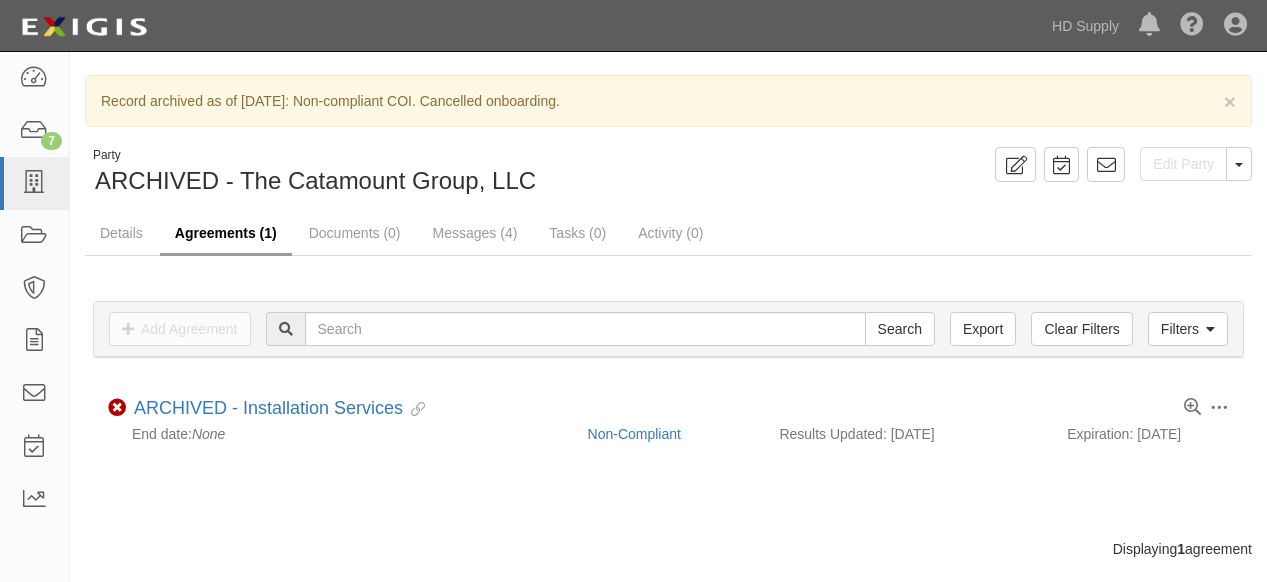 click on "Agreements (1)" at bounding box center (226, 234) 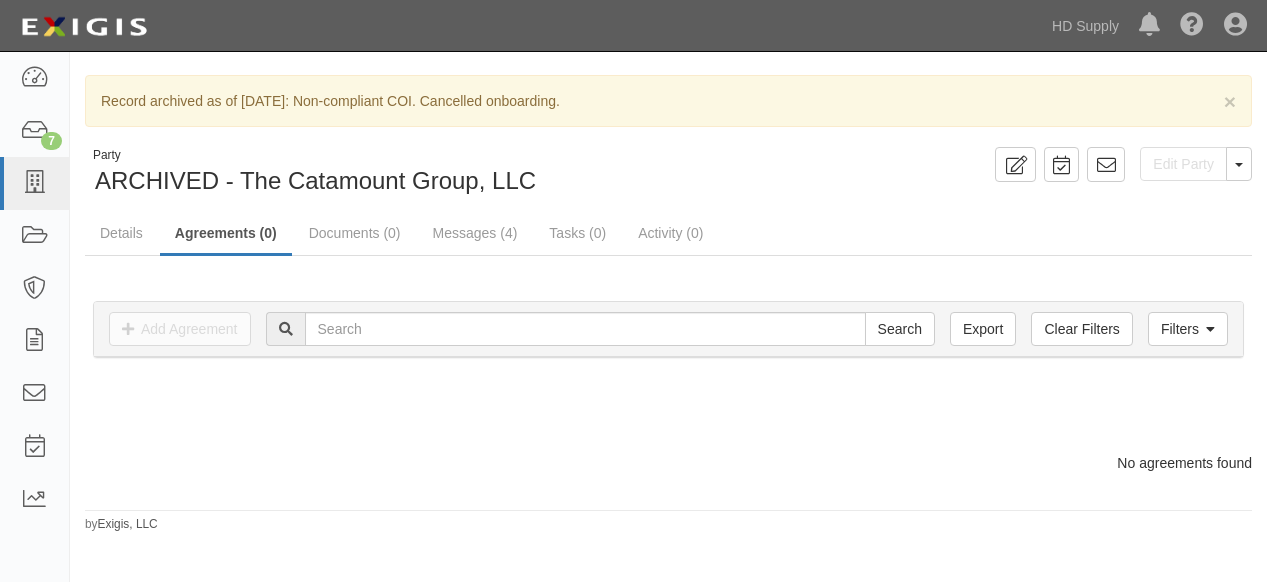 scroll, scrollTop: 0, scrollLeft: 0, axis: both 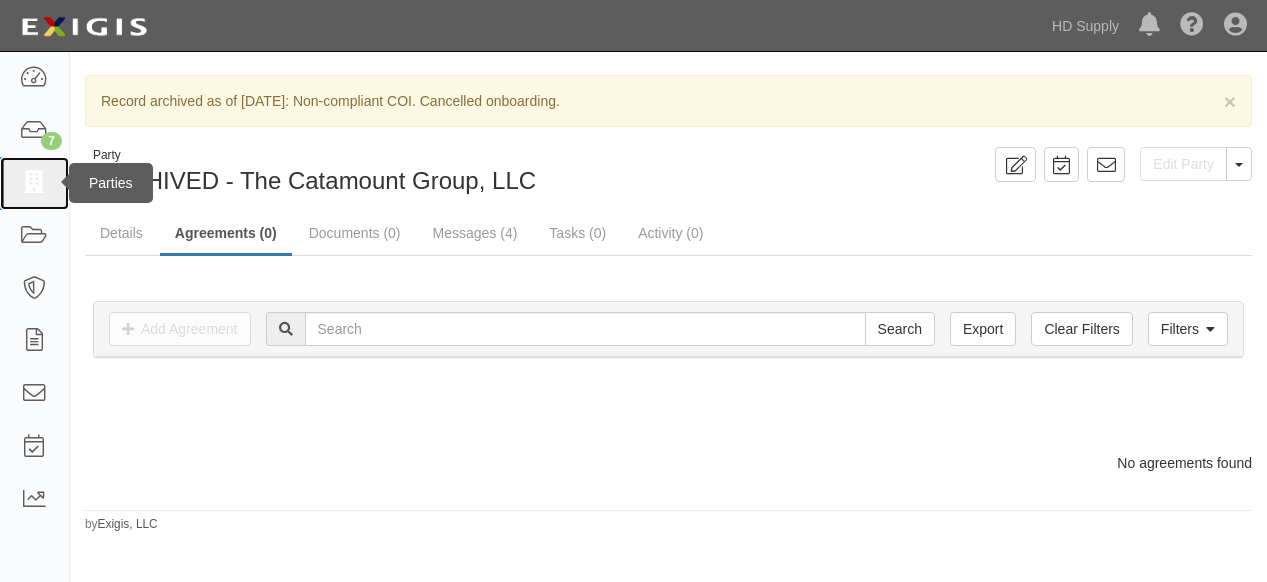 click at bounding box center (34, 183) 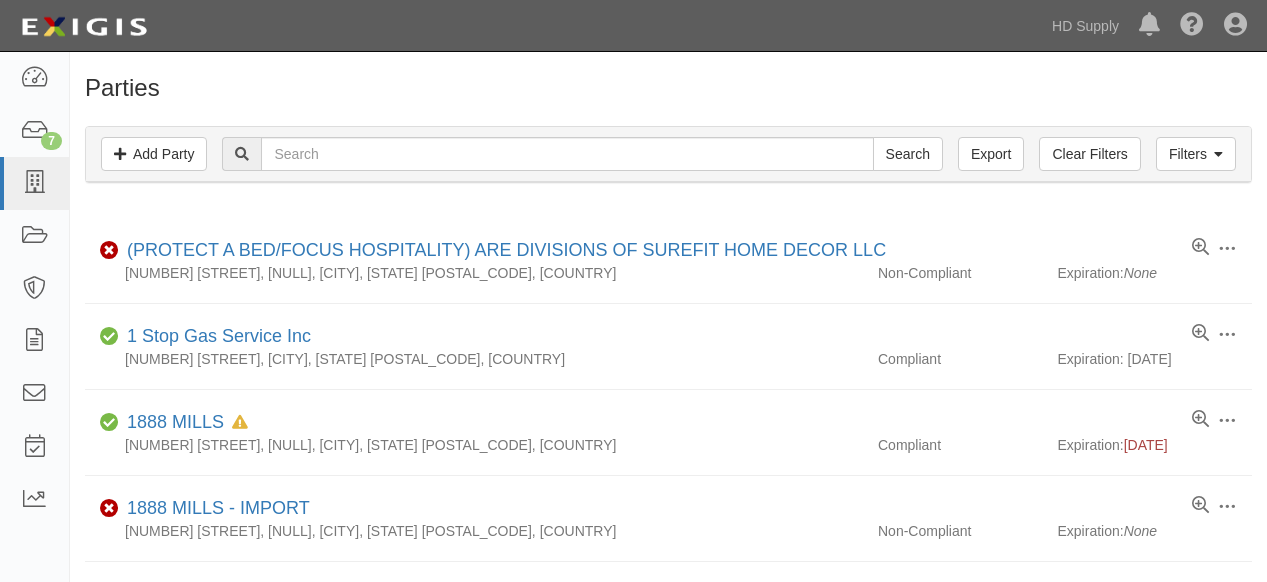 scroll, scrollTop: 0, scrollLeft: 0, axis: both 